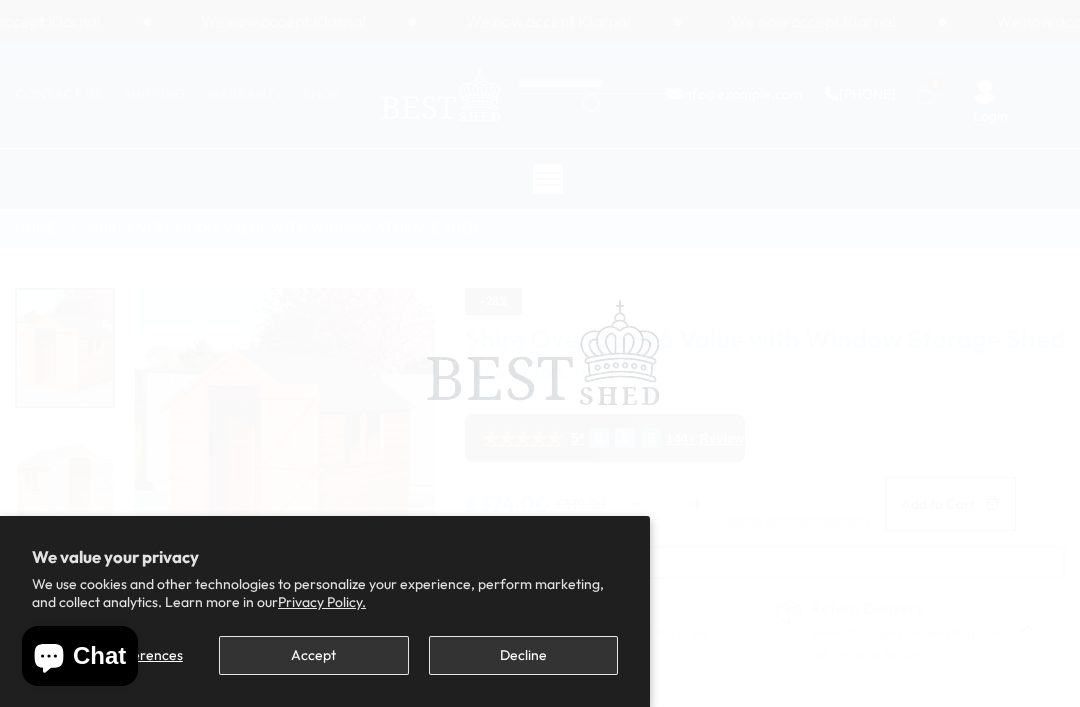 scroll, scrollTop: 0, scrollLeft: 0, axis: both 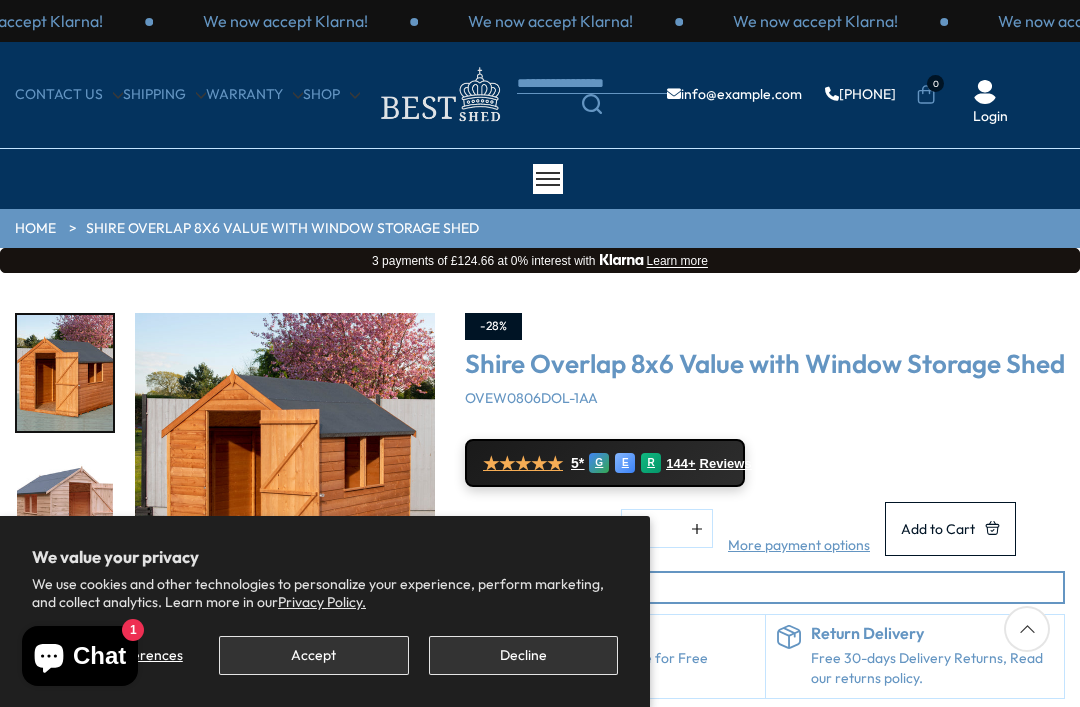 click on "Decline" at bounding box center [523, 655] 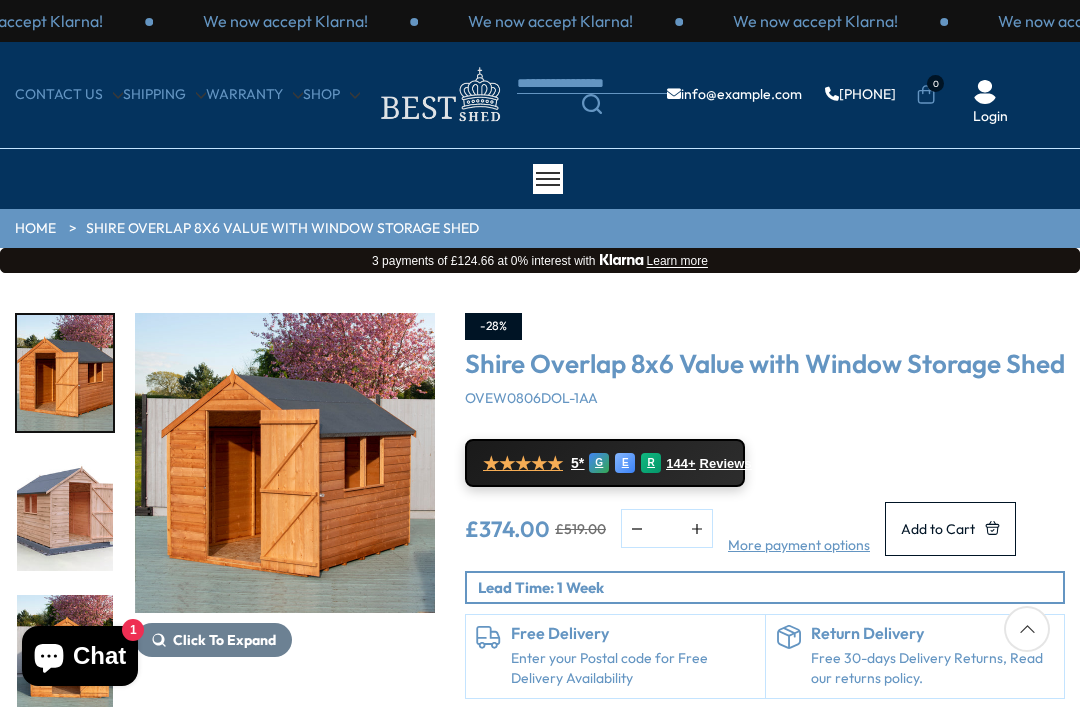 click on "★★★★★
5*
G
E
R
144+
Reviews" at bounding box center (765, 460) 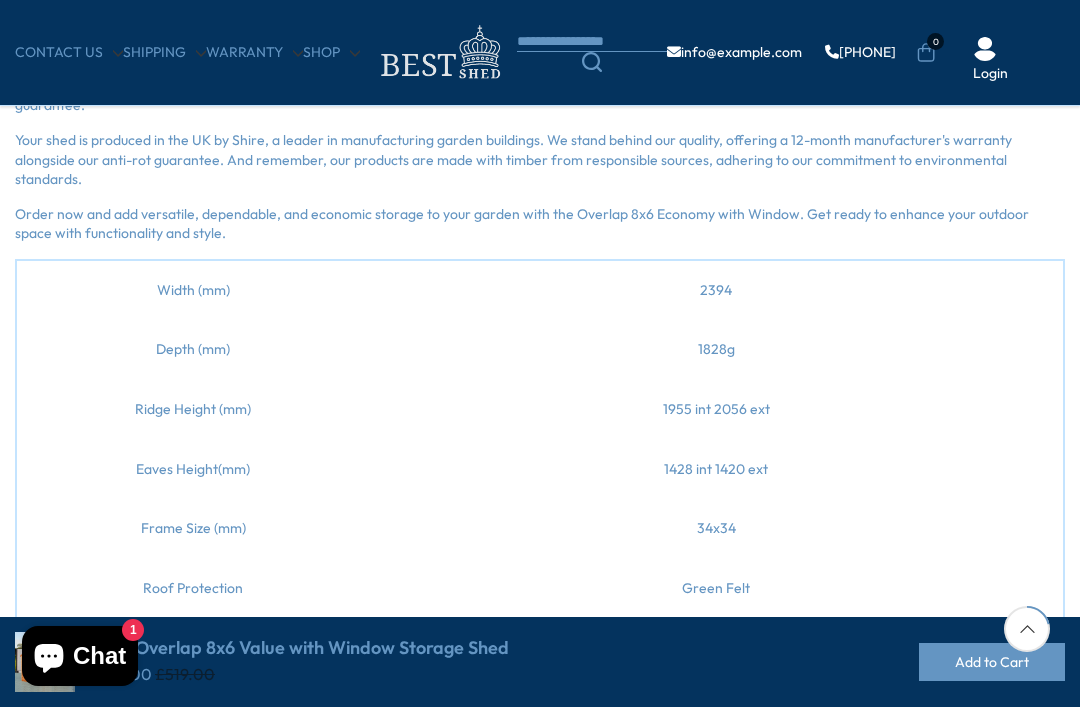 scroll, scrollTop: 813, scrollLeft: 0, axis: vertical 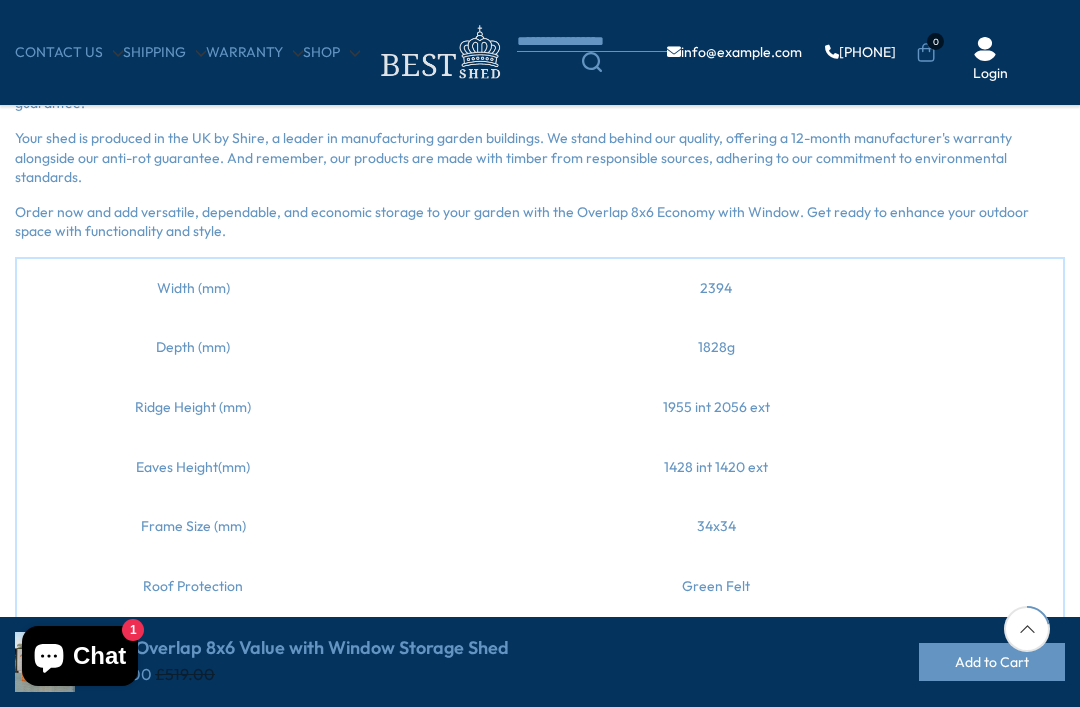 click on "34x34" at bounding box center (716, 527) 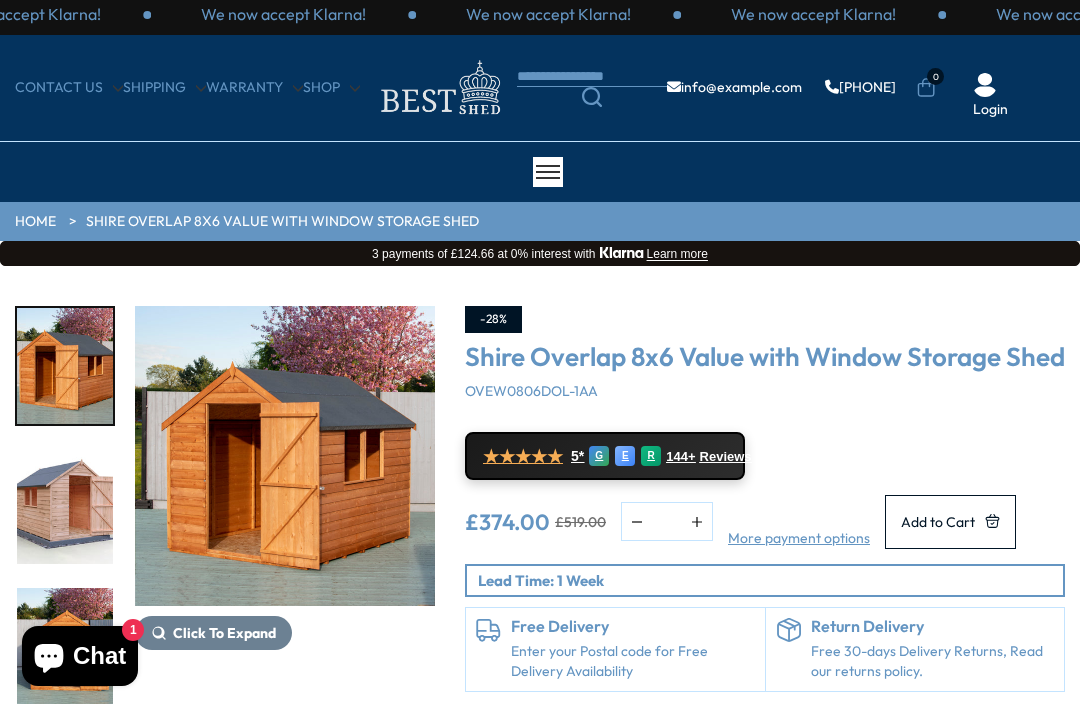 scroll, scrollTop: 0, scrollLeft: 0, axis: both 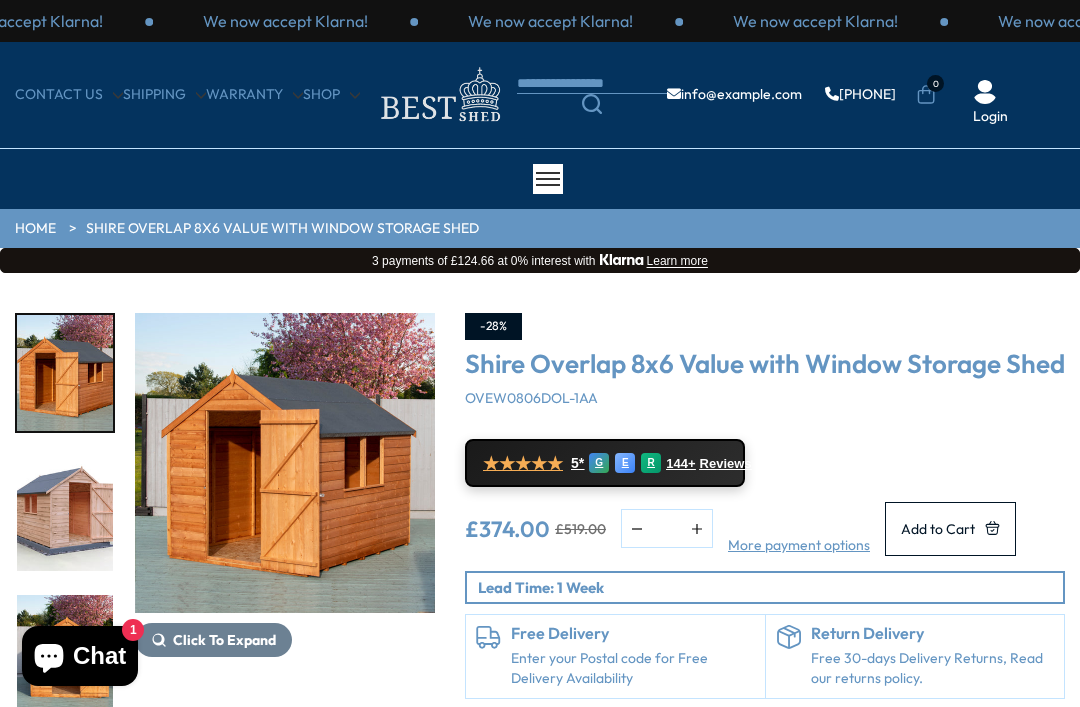 click on "Click To Expand" at bounding box center (213, 640) 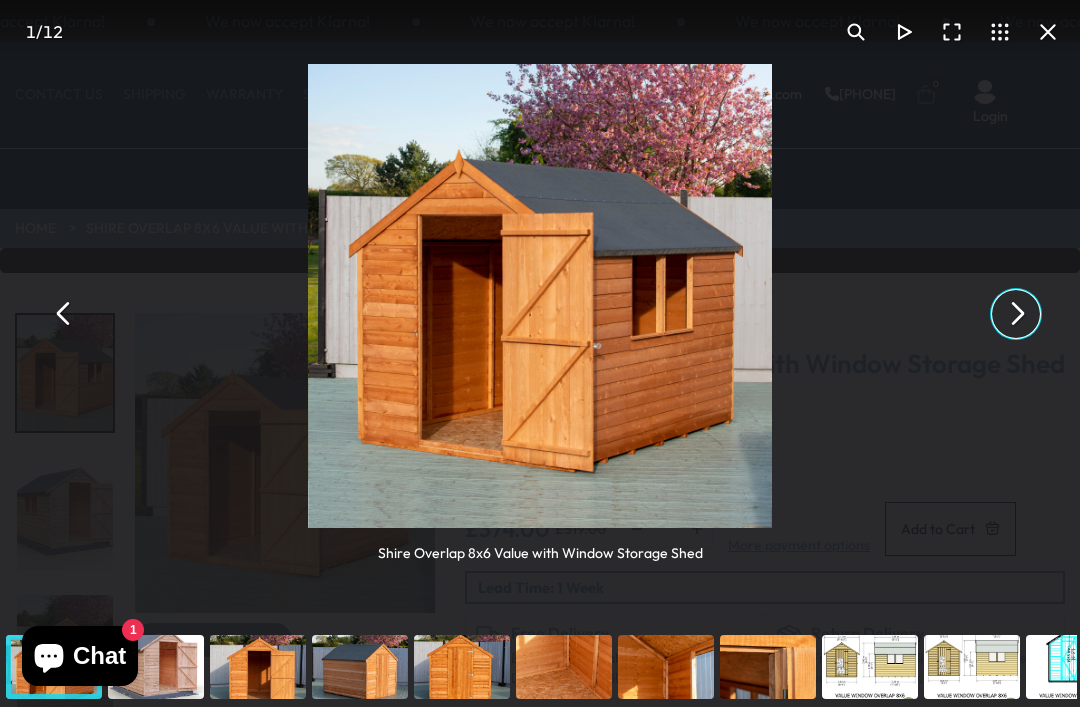 click at bounding box center [1016, 314] 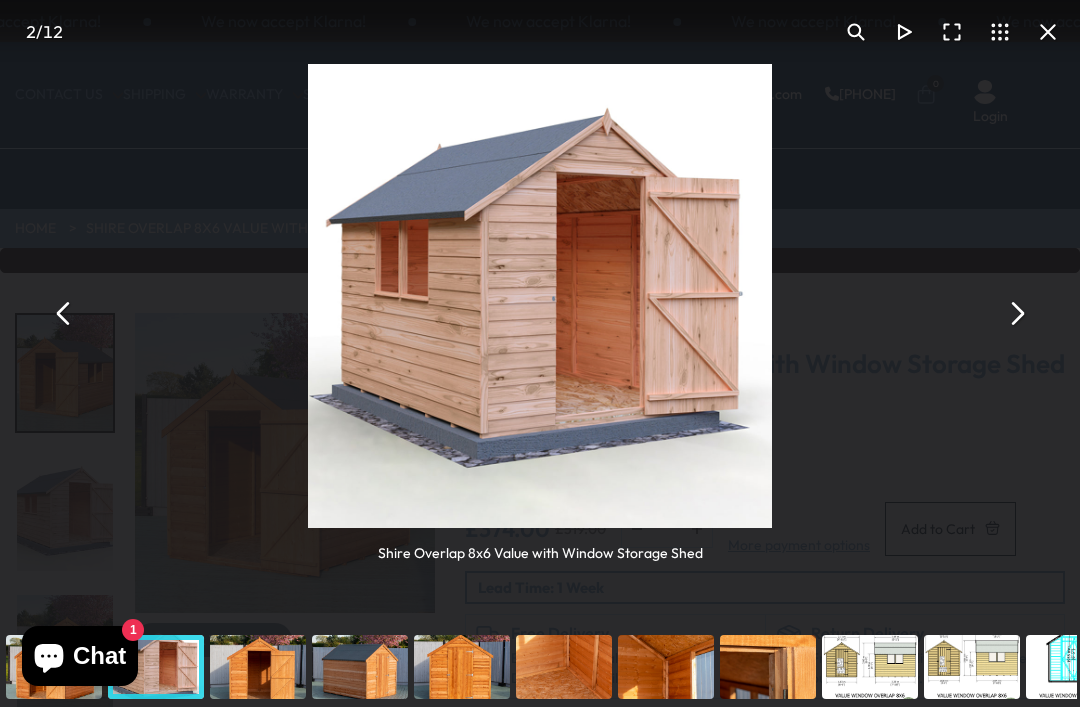 click on "Shire Overlap 8x6 Value with Window Storage Shed" at bounding box center (540, 313) 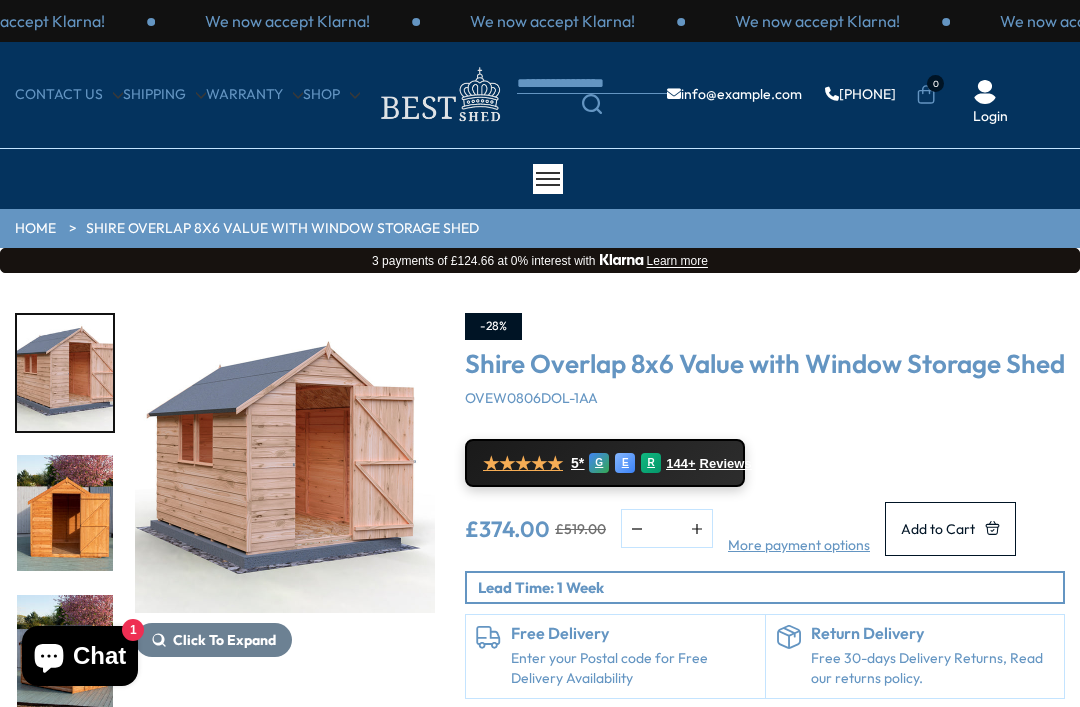 click on "Click To Expand" at bounding box center (224, 640) 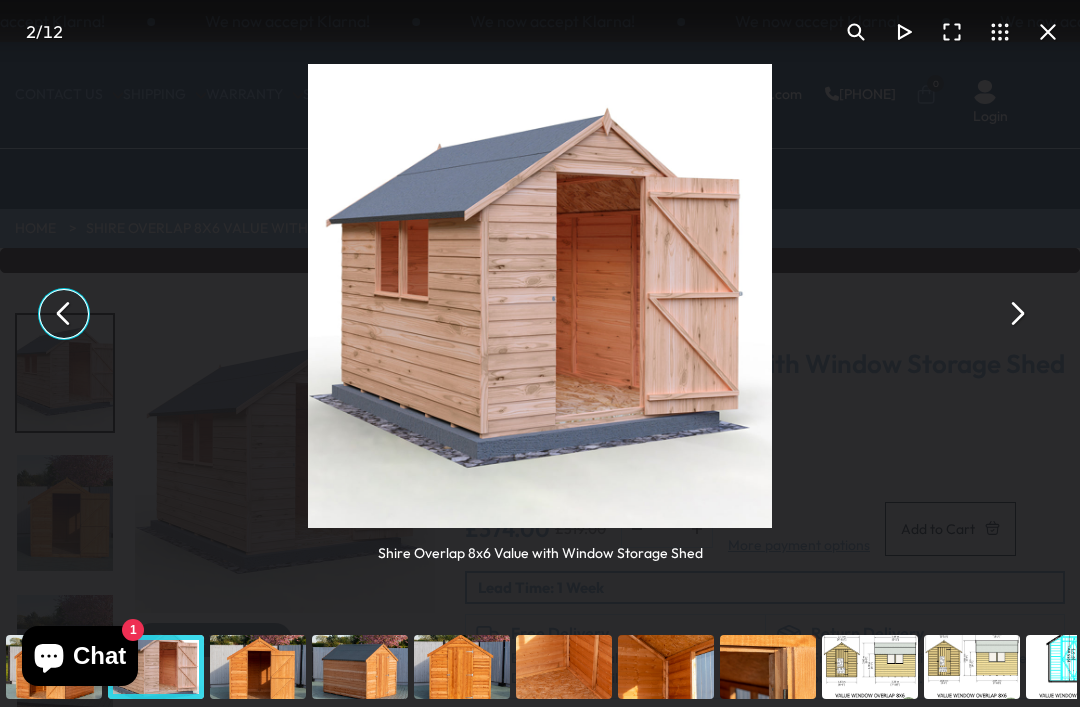 click at bounding box center (64, 314) 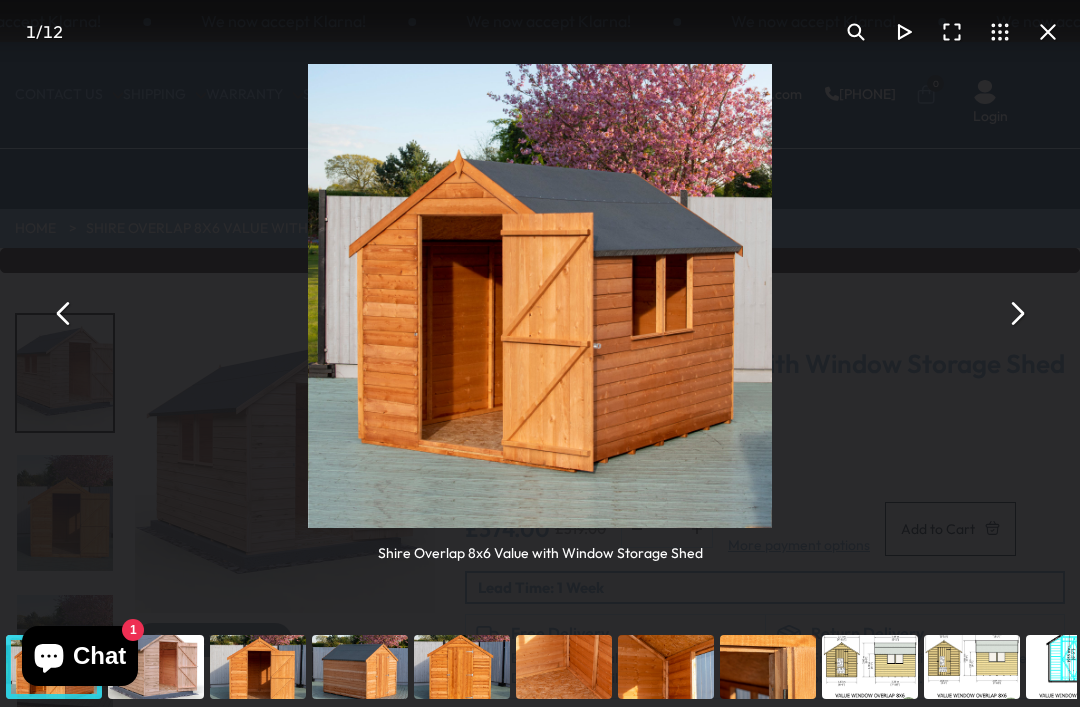click at bounding box center (64, 314) 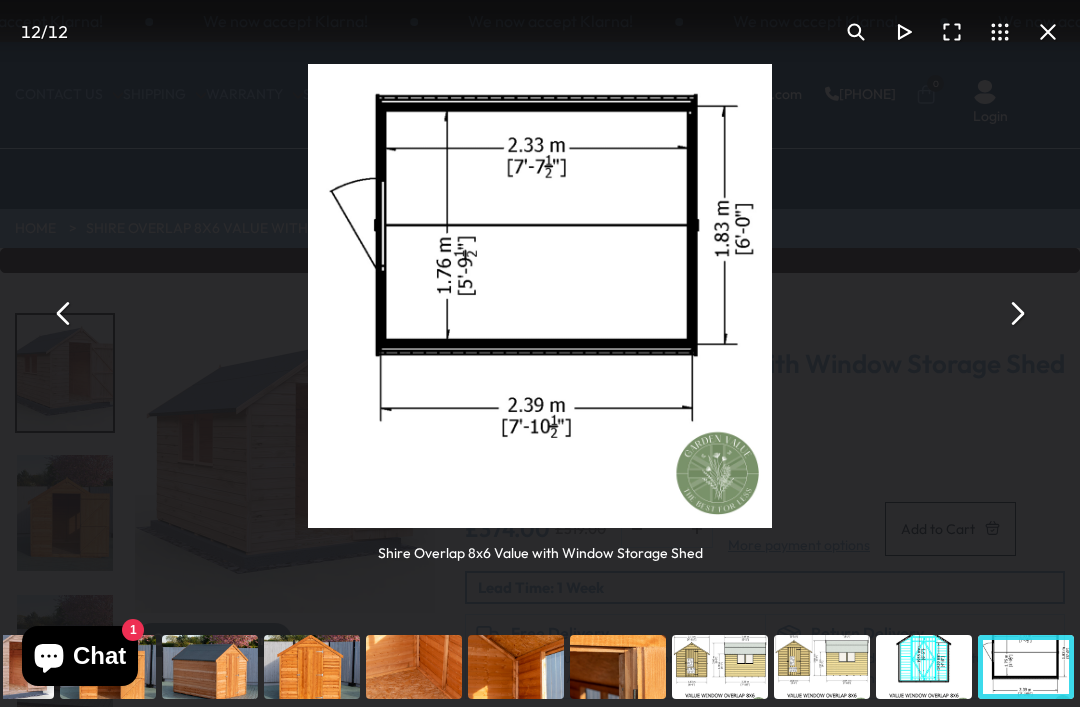 click at bounding box center [64, 314] 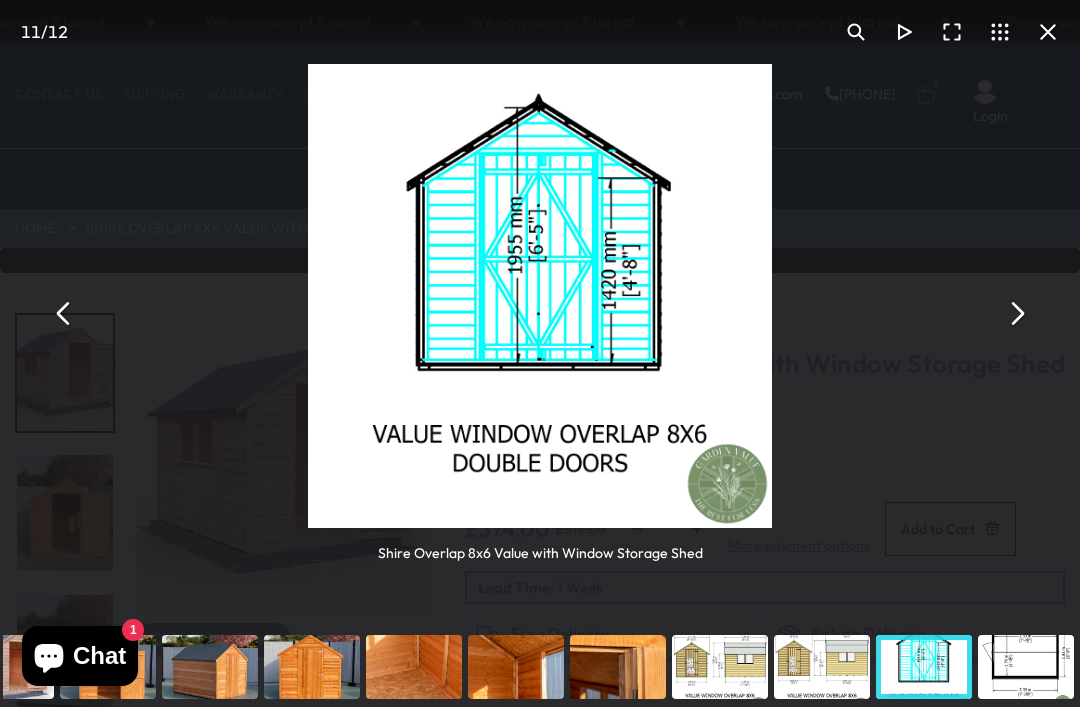 click at bounding box center [64, 314] 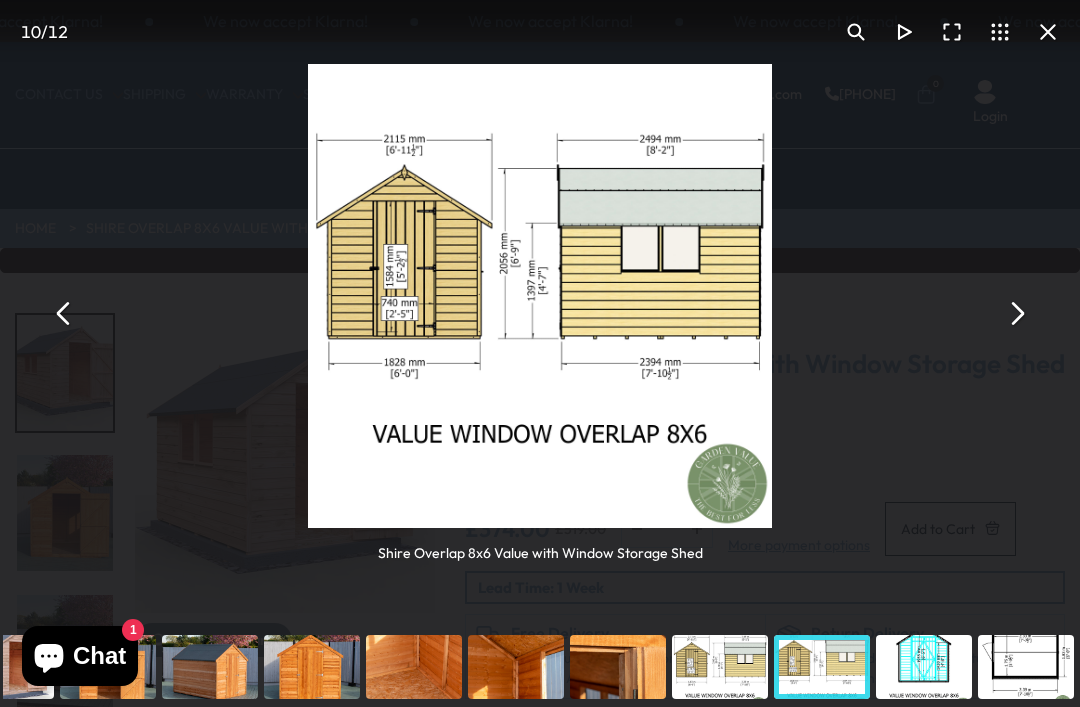 click at bounding box center [540, 667] 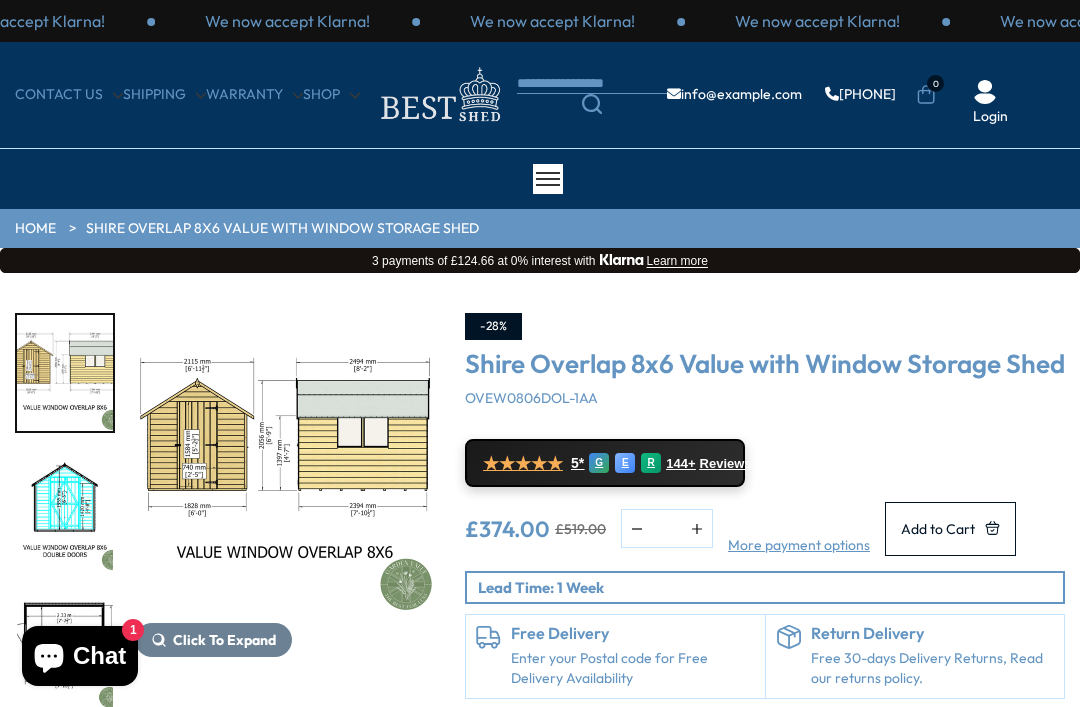 click on "Click To Expand" at bounding box center (224, 640) 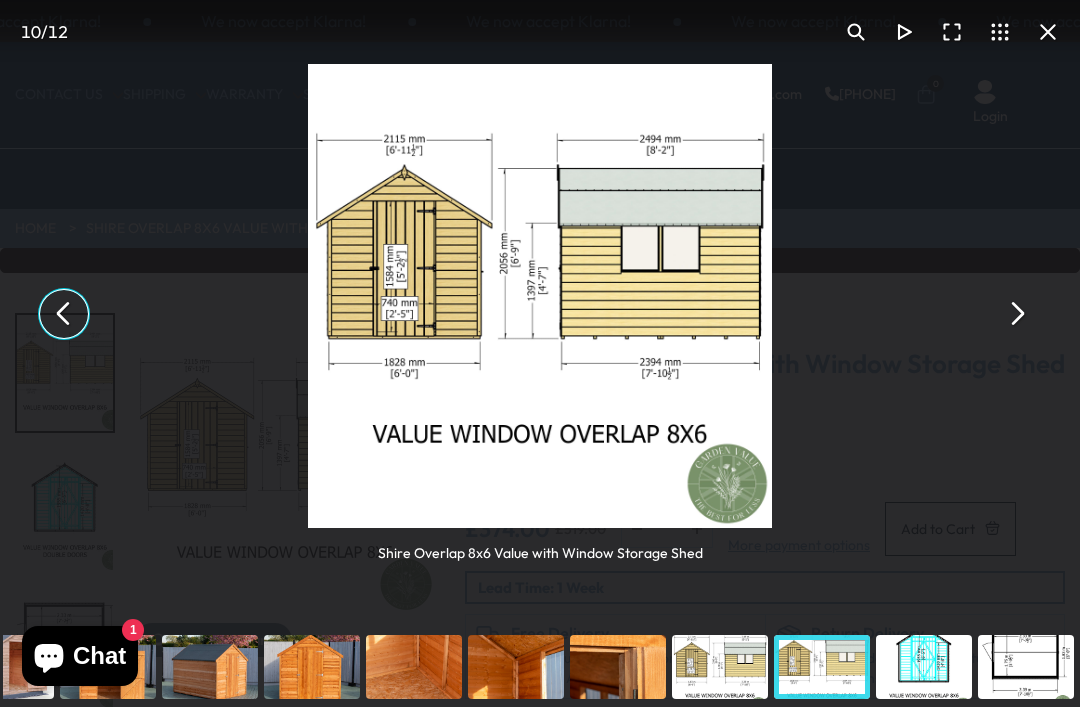 click at bounding box center [64, 314] 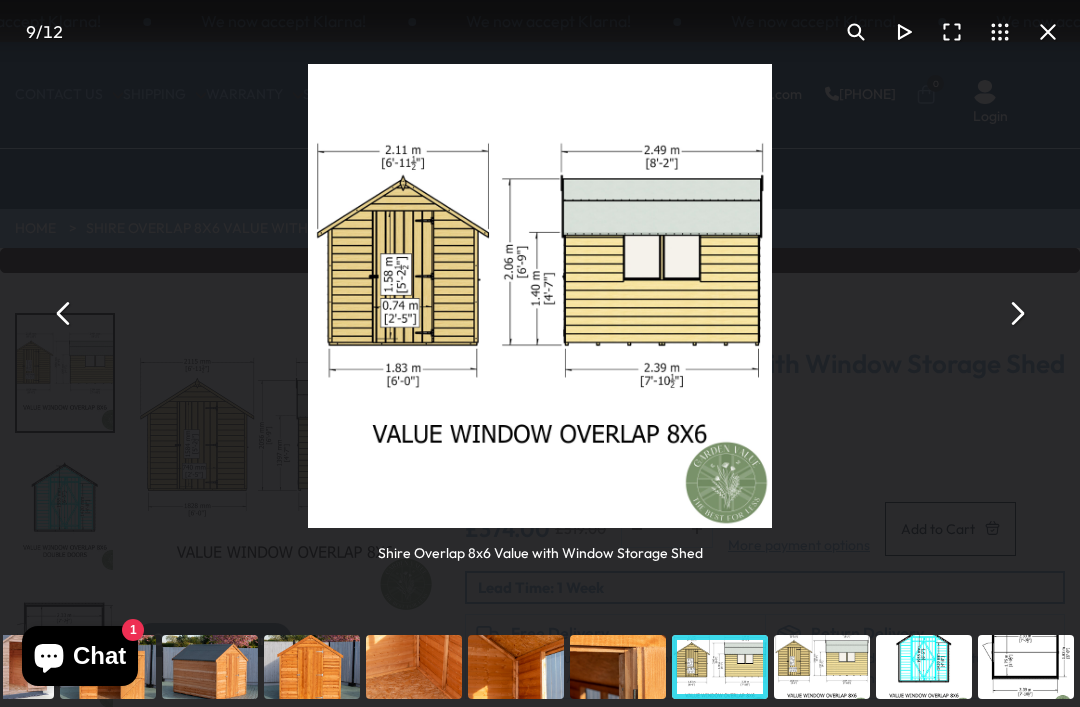 click at bounding box center (64, 314) 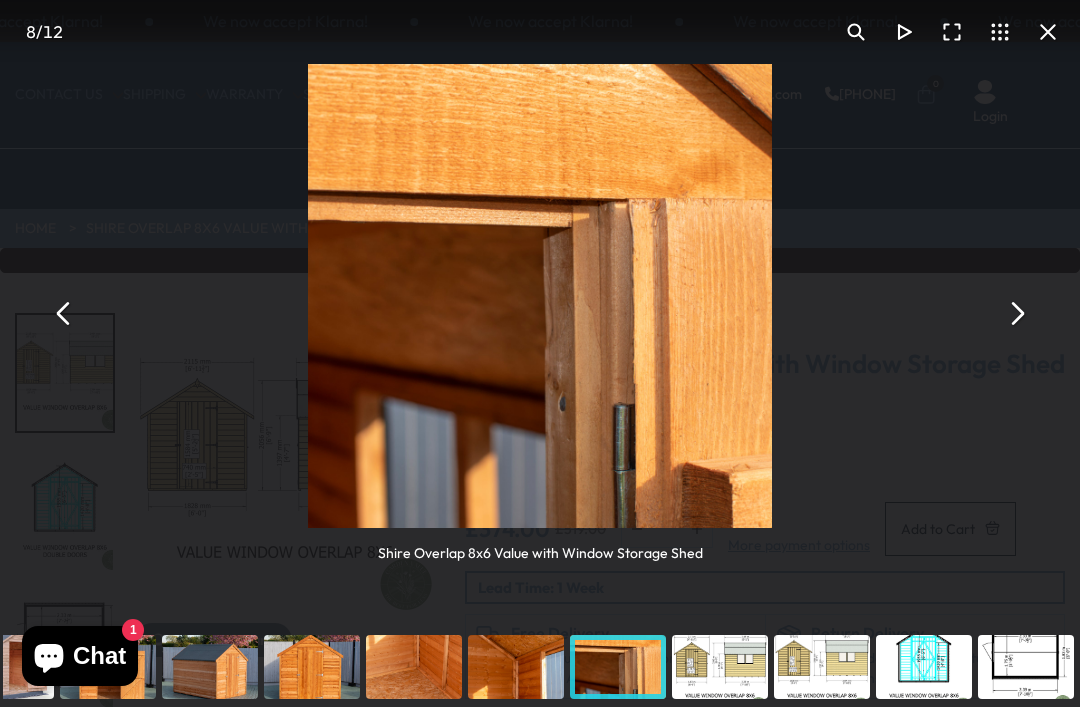 click at bounding box center (64, 314) 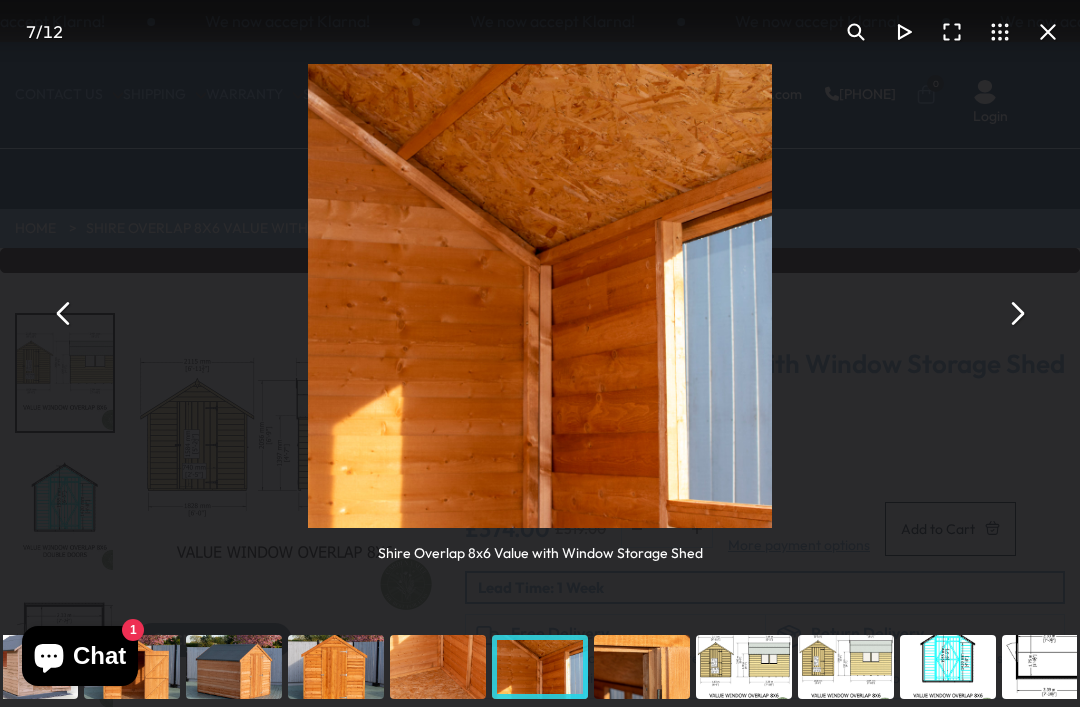 click at bounding box center [64, 314] 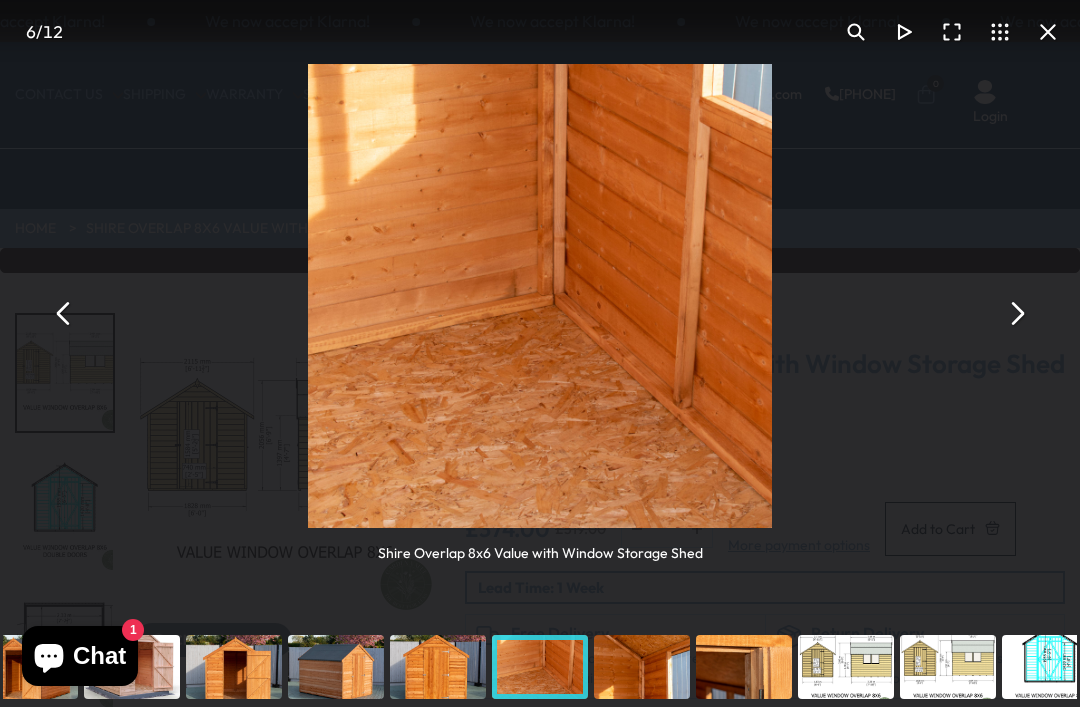 click at bounding box center [64, 314] 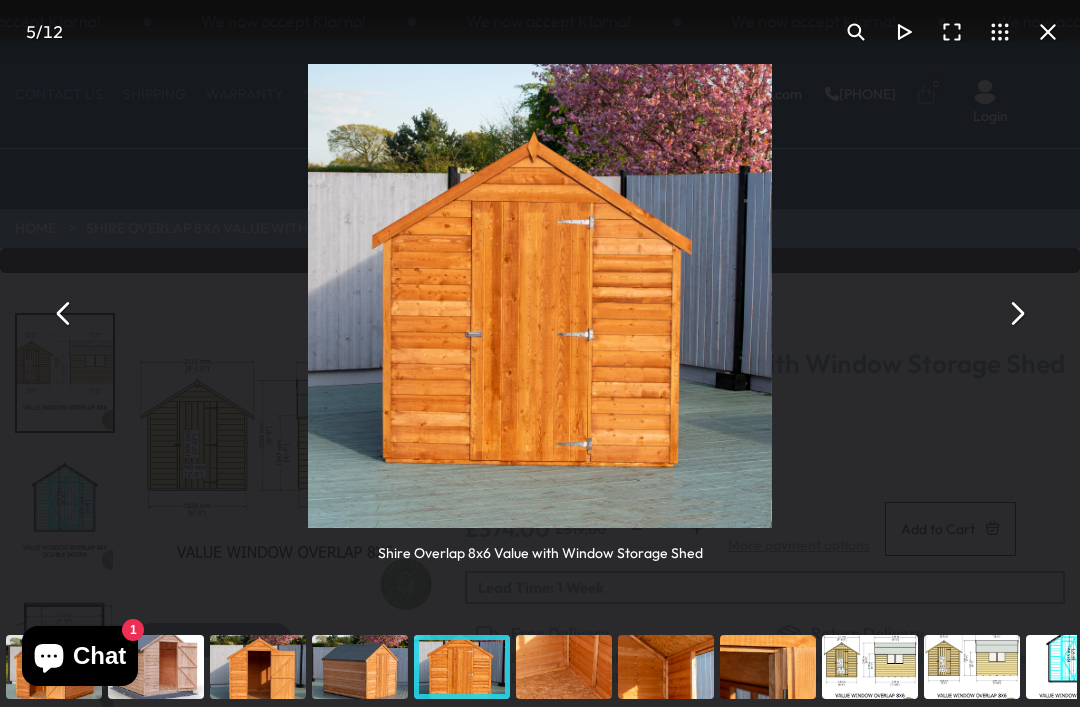 click at bounding box center [64, 314] 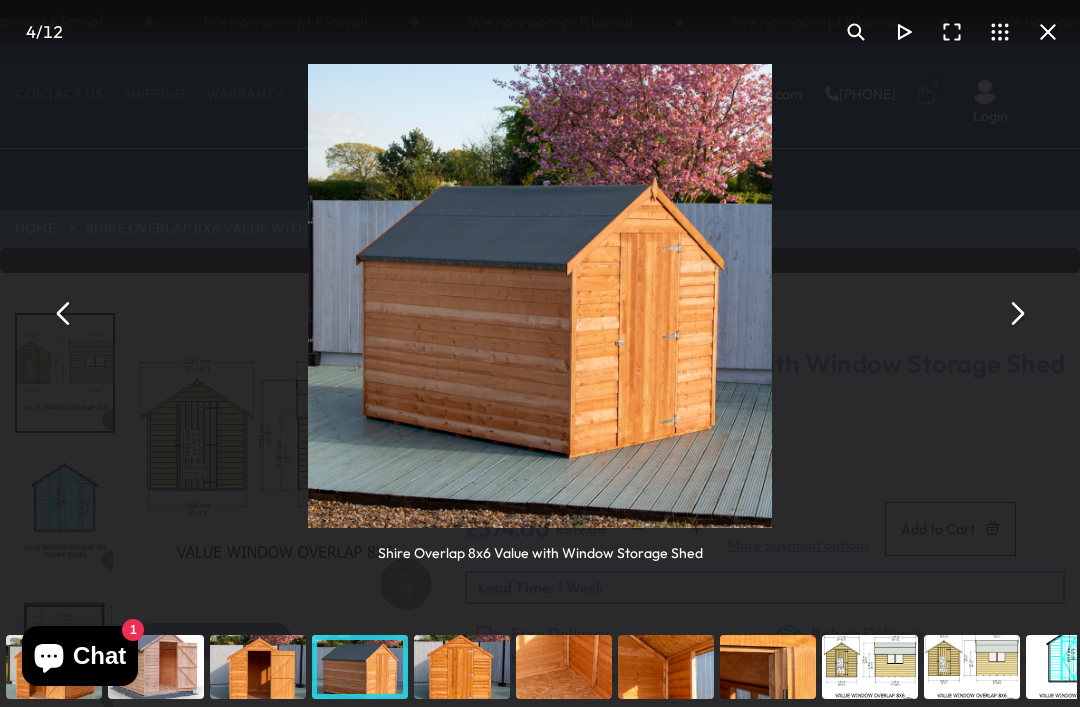 click at bounding box center [64, 314] 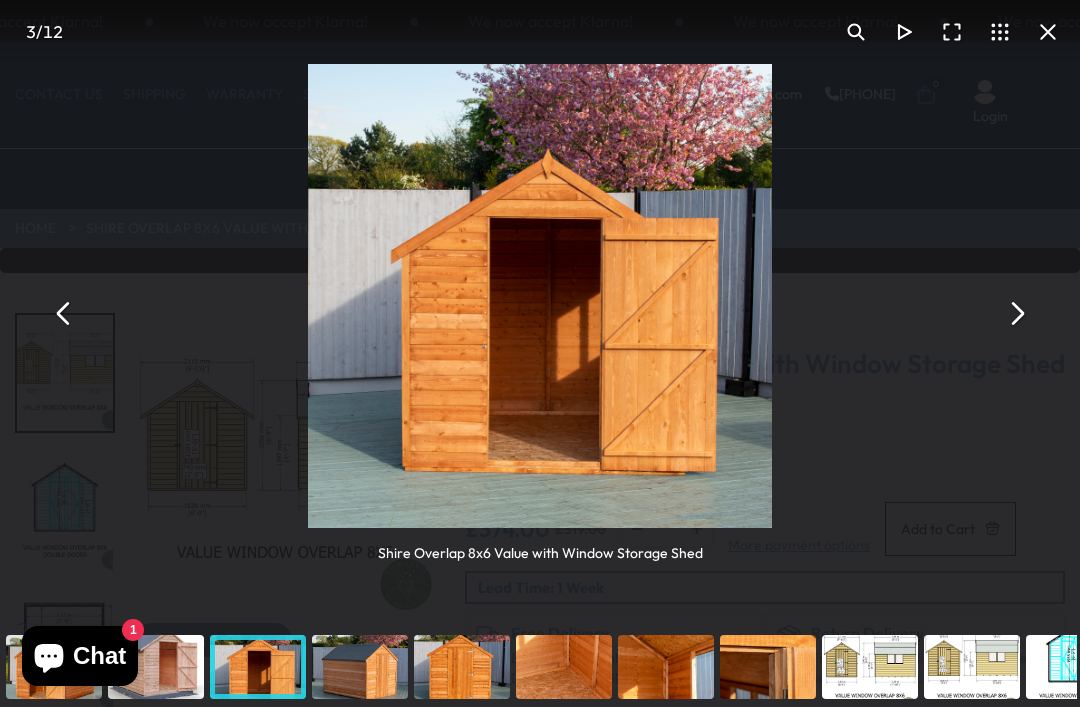 click at bounding box center (64, 314) 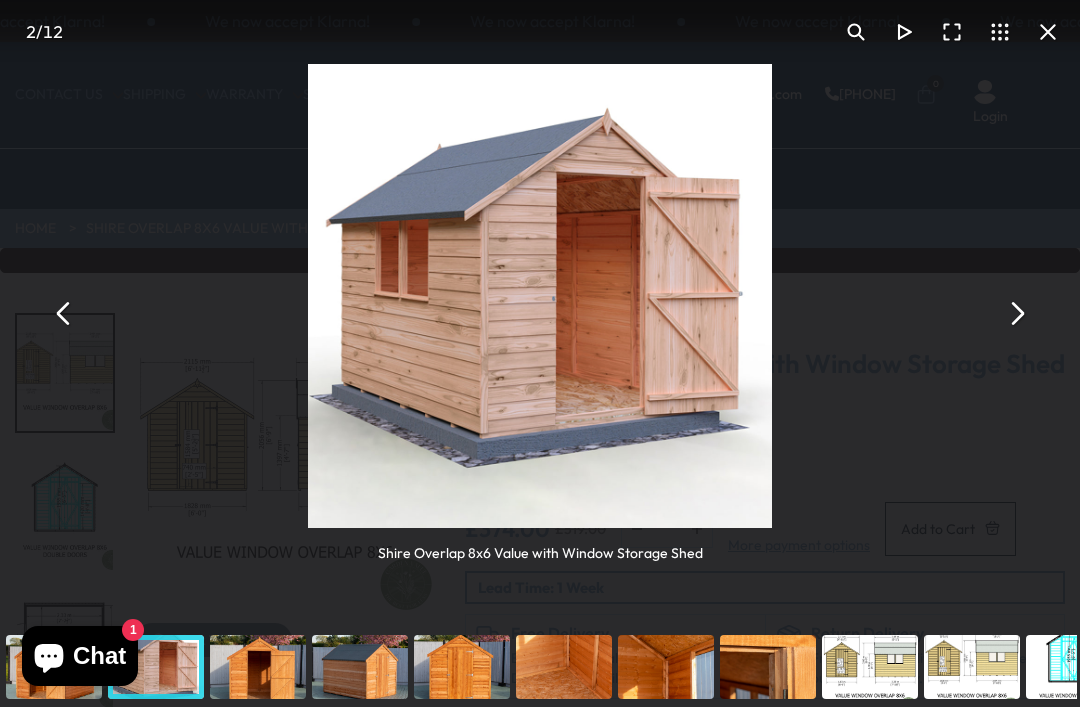 click at bounding box center (64, 314) 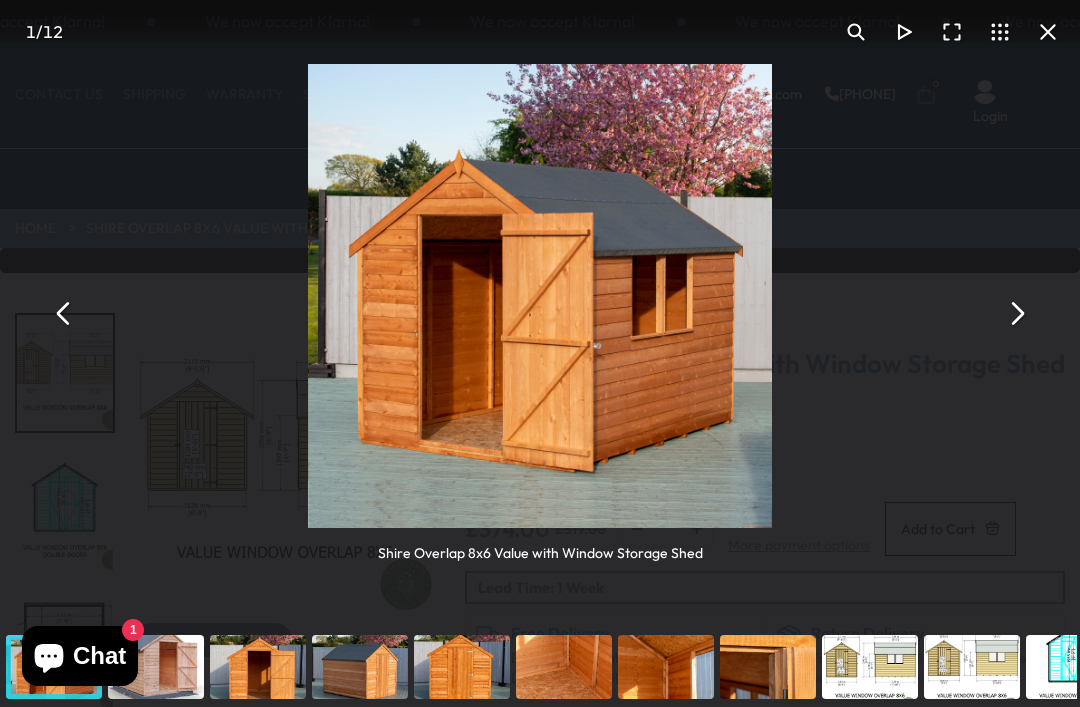 click at bounding box center [64, 314] 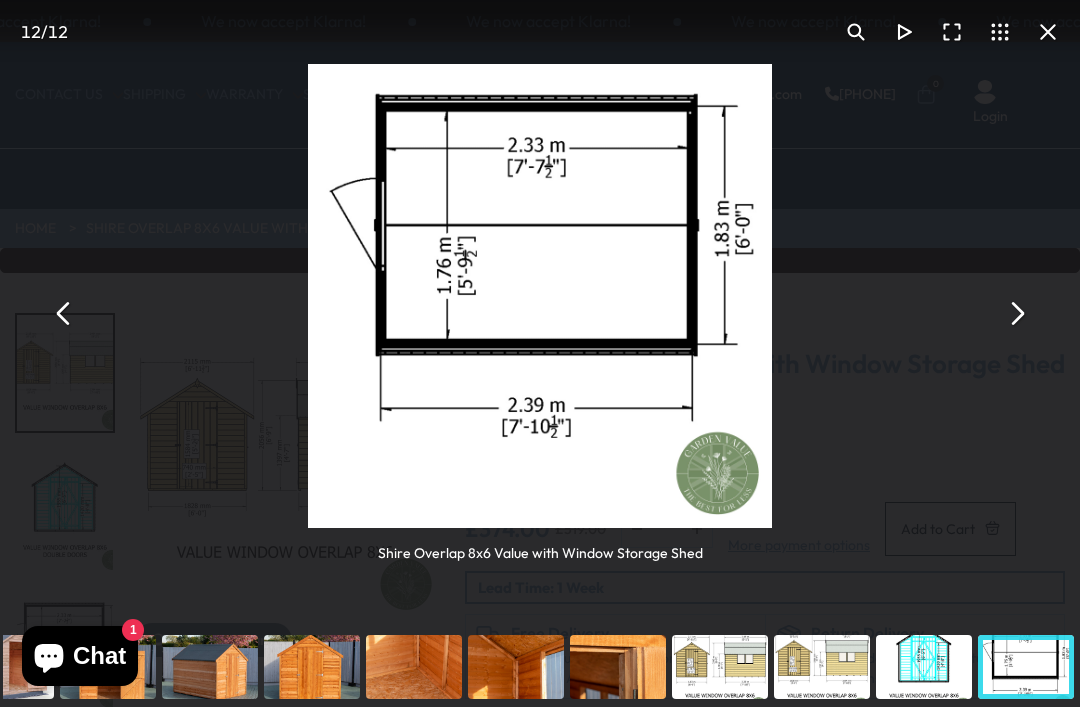 click at bounding box center (64, 314) 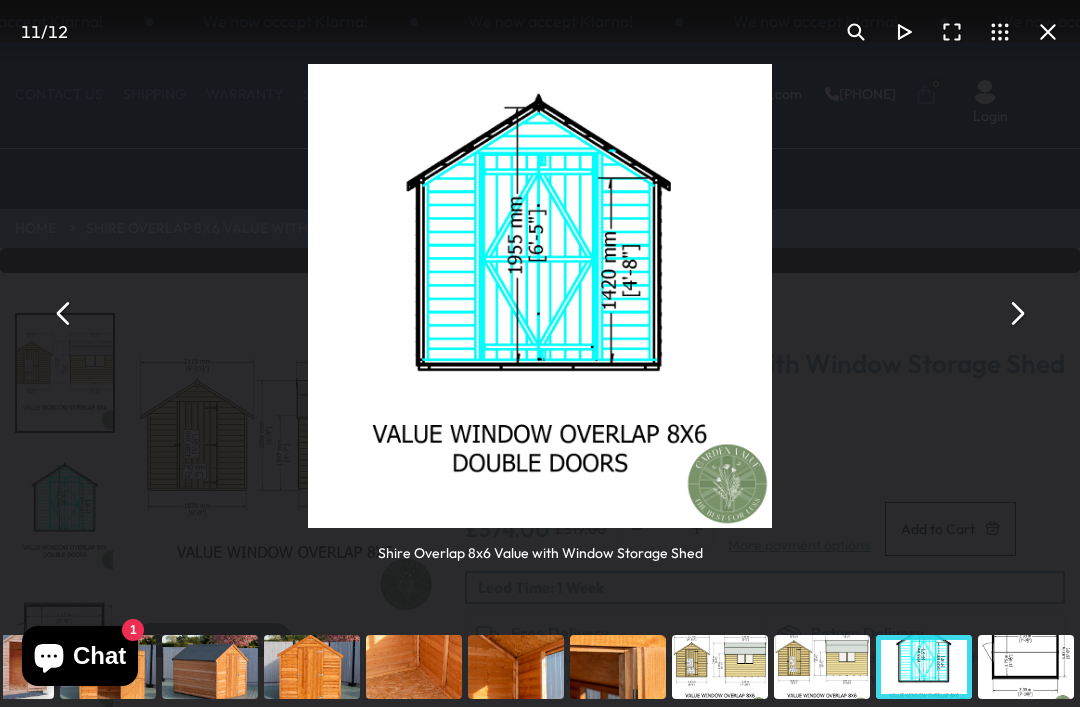 click at bounding box center (64, 314) 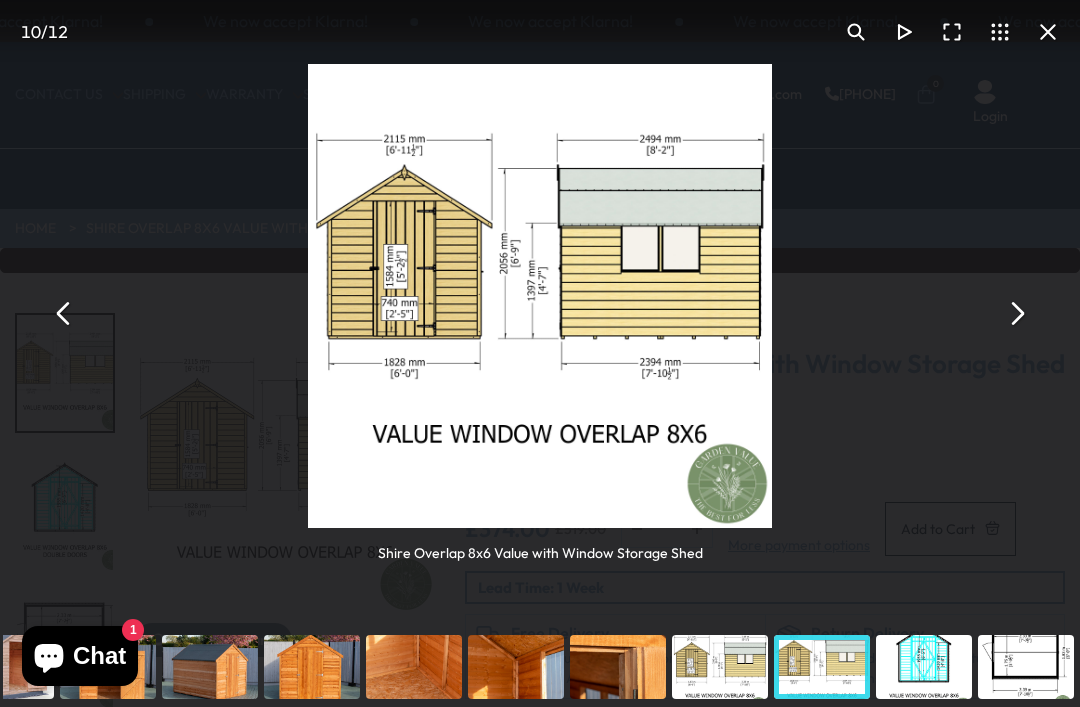click at bounding box center (64, 314) 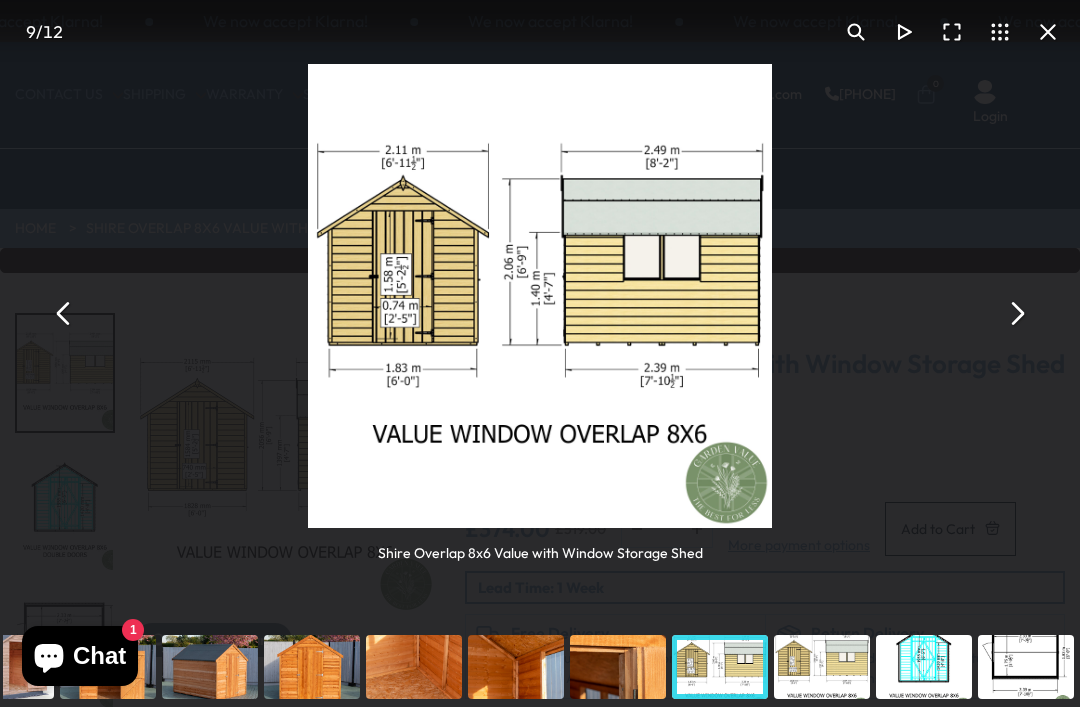click at bounding box center (64, 314) 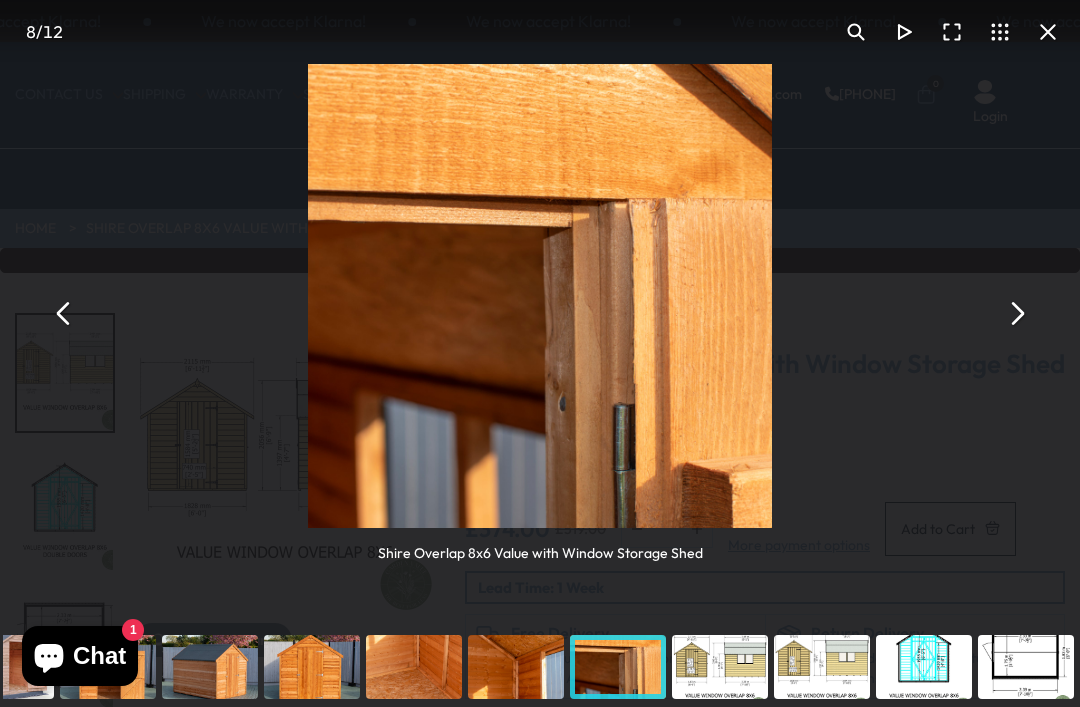 click at bounding box center [64, 314] 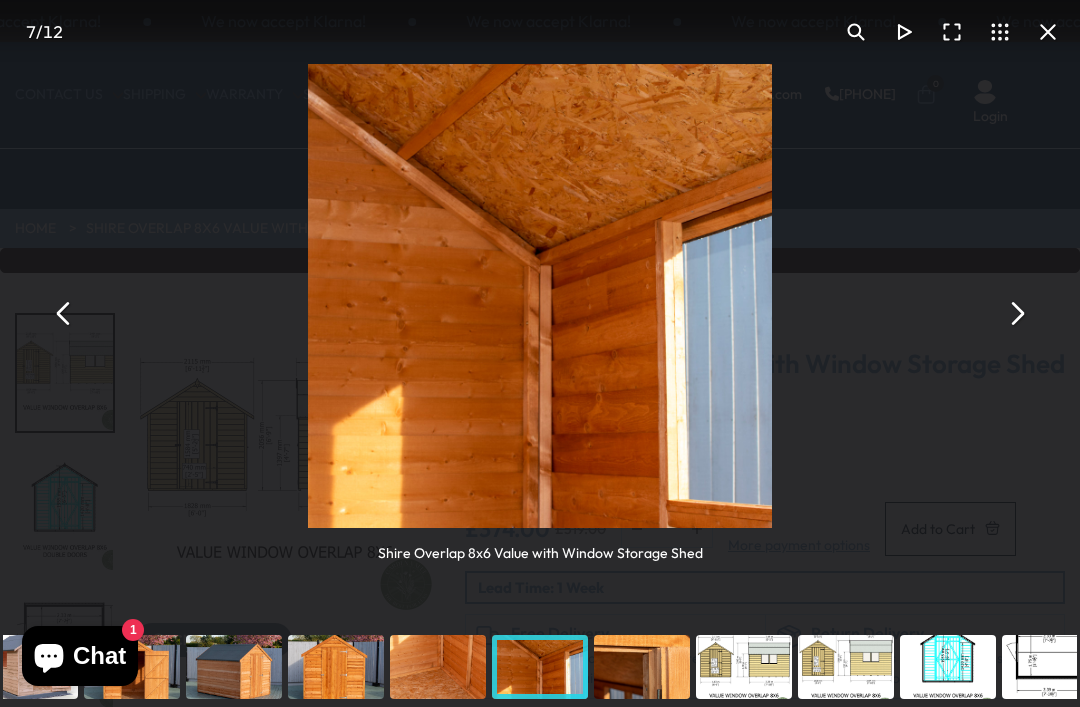 click at bounding box center (64, 314) 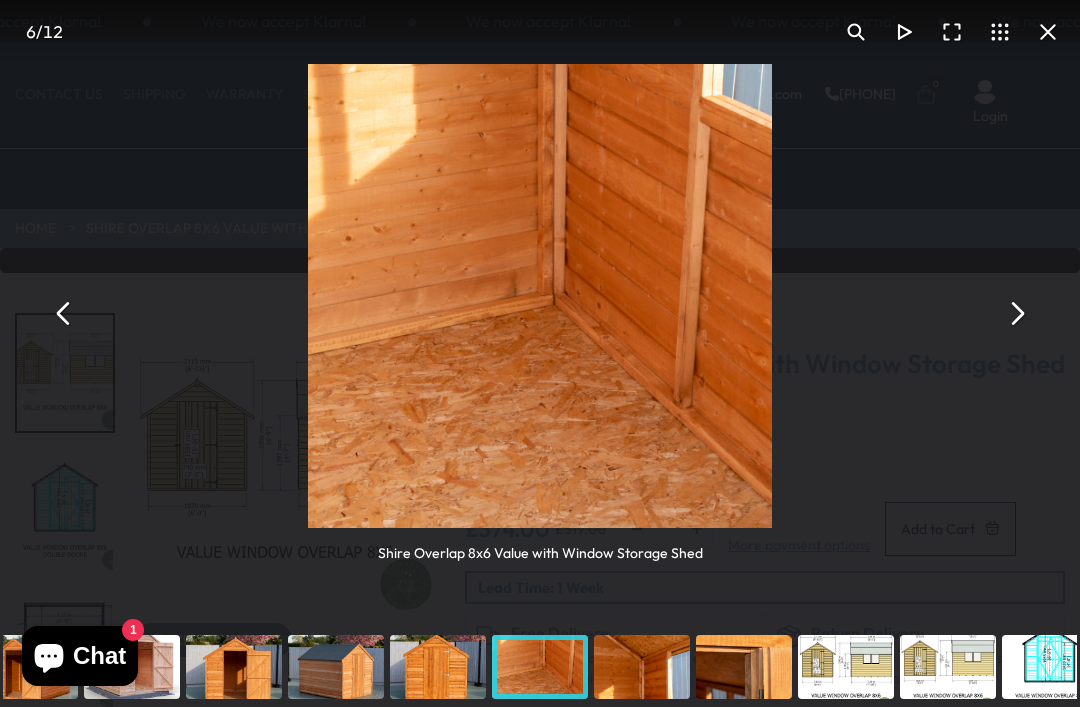 click at bounding box center [64, 314] 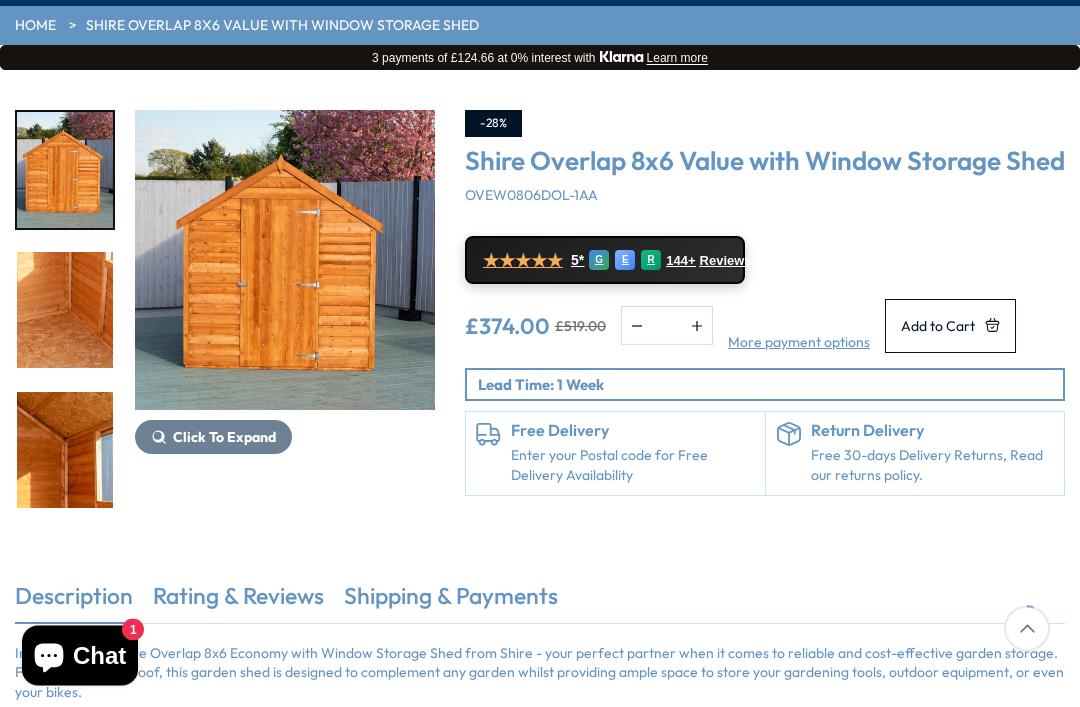scroll, scrollTop: 204, scrollLeft: 0, axis: vertical 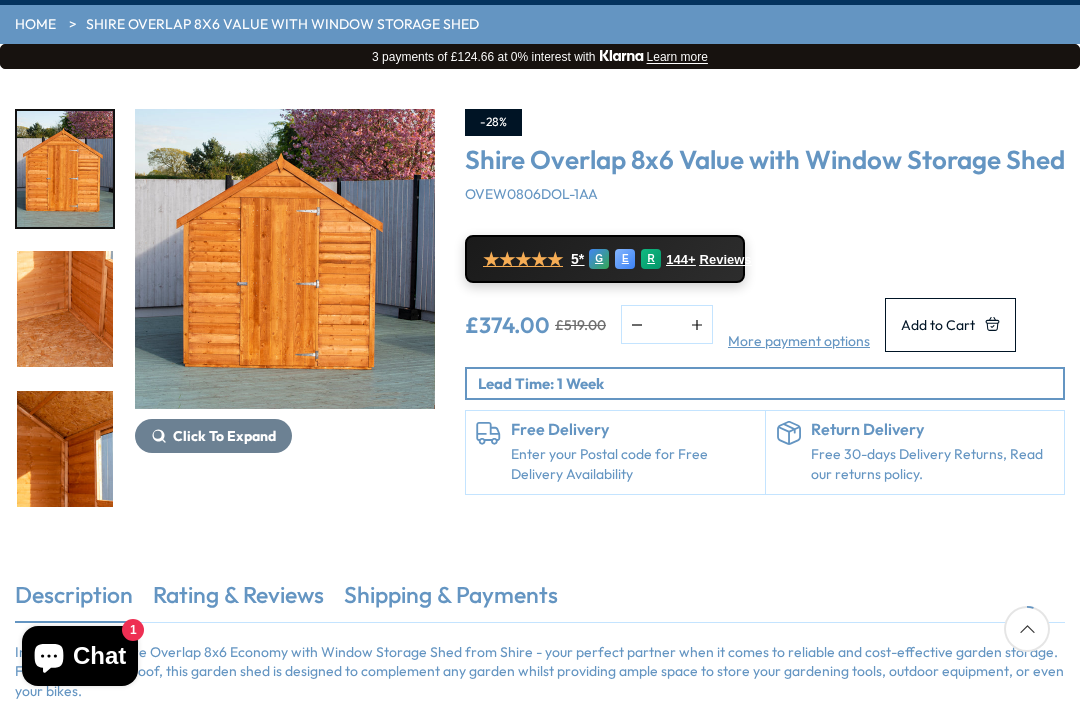 click on "Enter your Postal code for Free Delivery Availability" at bounding box center (633, 464) 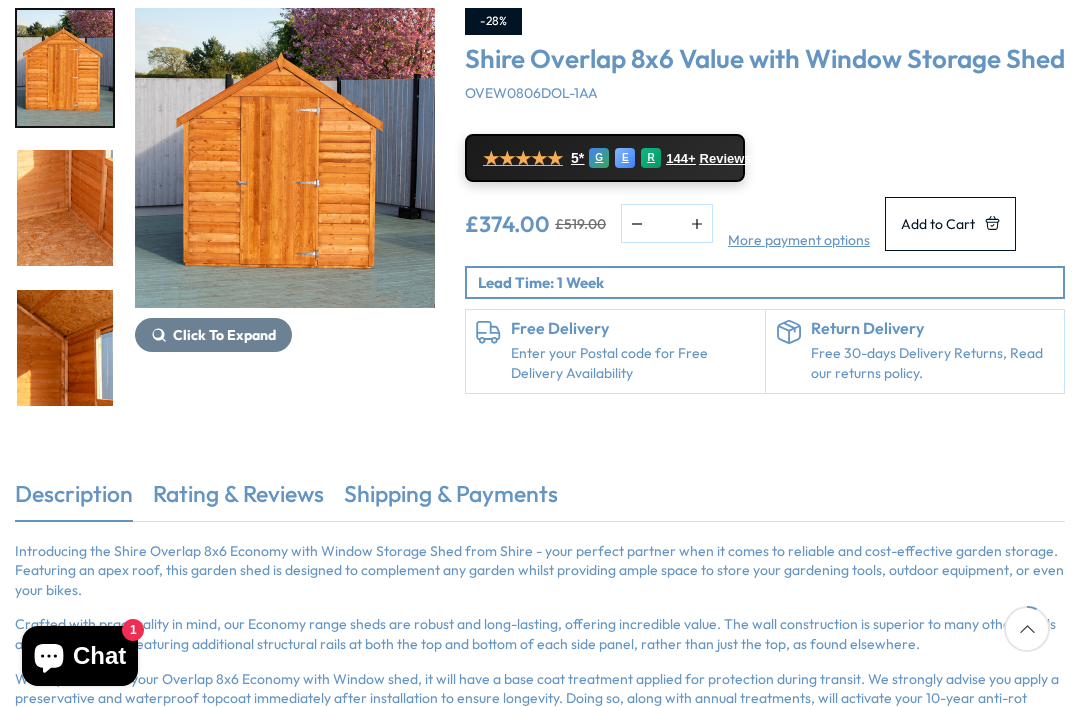 scroll, scrollTop: 306, scrollLeft: 0, axis: vertical 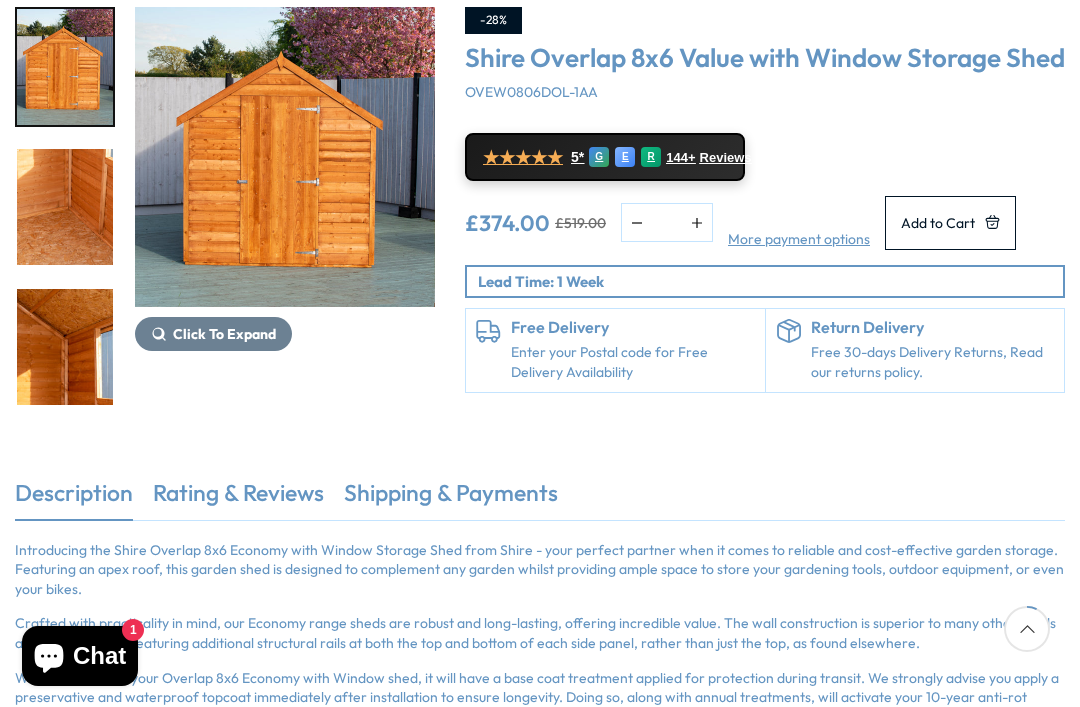 click on "Lead Time: 1 Week" at bounding box center [765, 281] 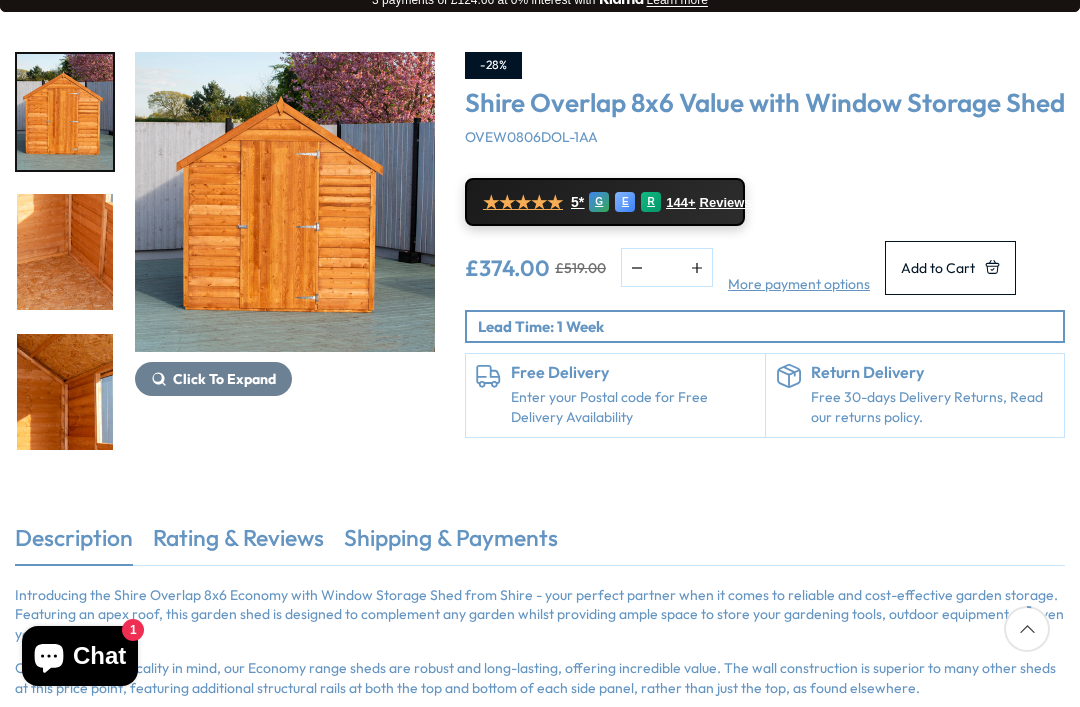 scroll, scrollTop: 64, scrollLeft: 0, axis: vertical 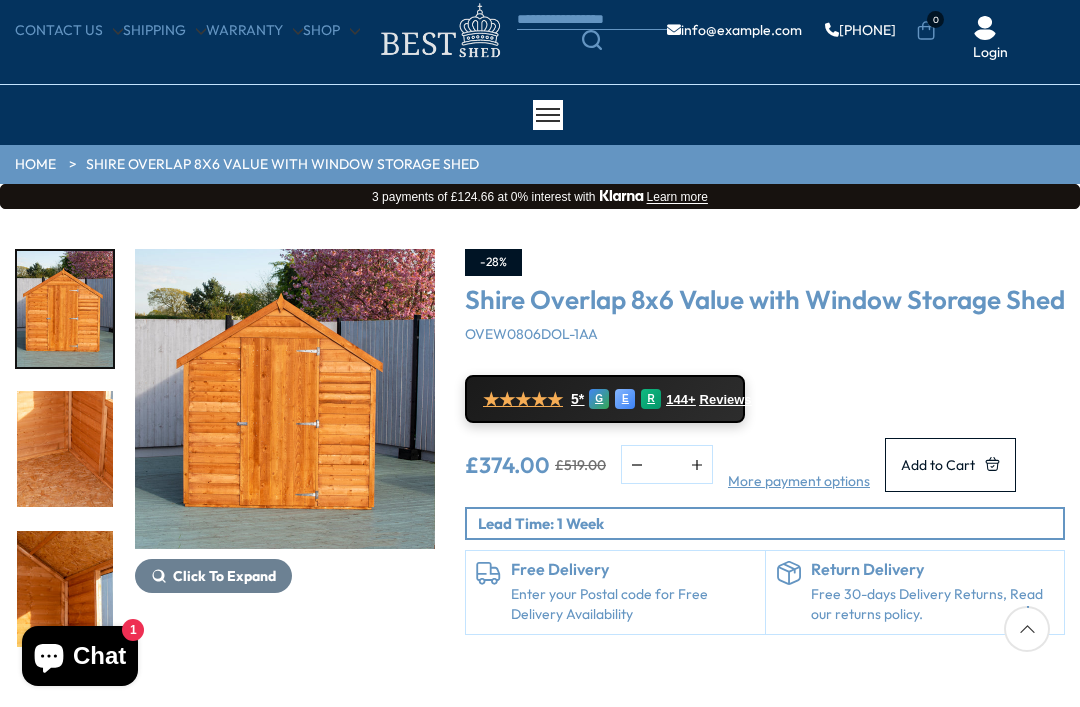 click on "-28%
Shire Overlap 8x6 Value with Window Storage Shed
OVEW0806DOL-1AA
★★★★★
5*
G
E
R
144+
Reviews
£374.00
£519.00
*" at bounding box center [765, 442] 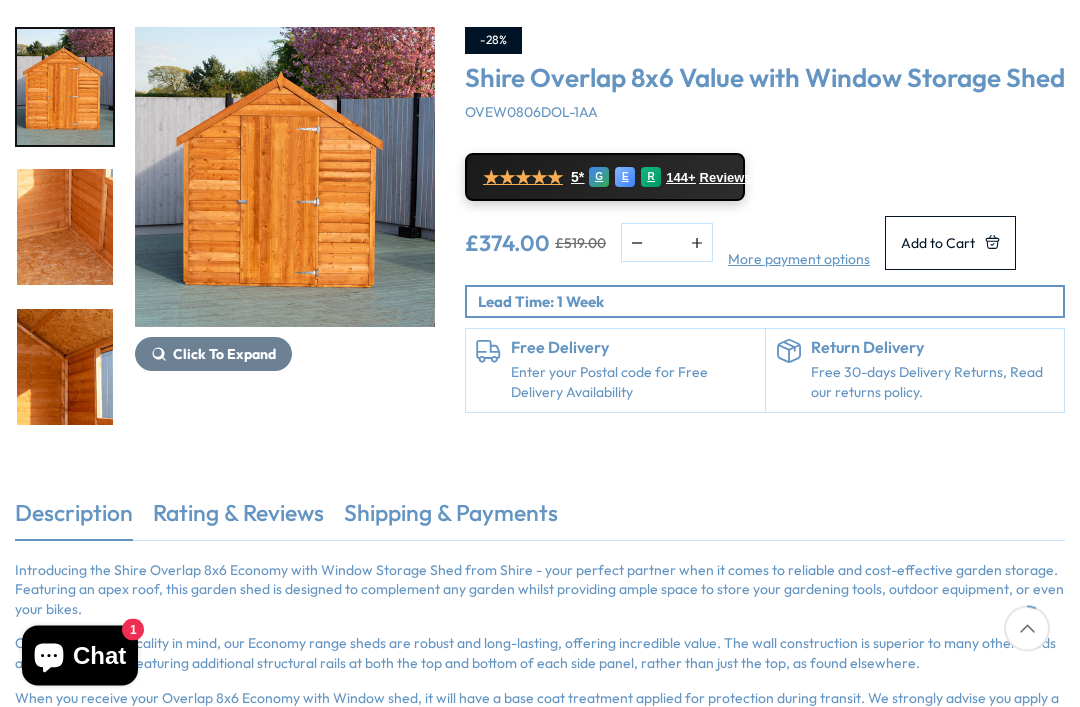 scroll, scrollTop: 286, scrollLeft: 0, axis: vertical 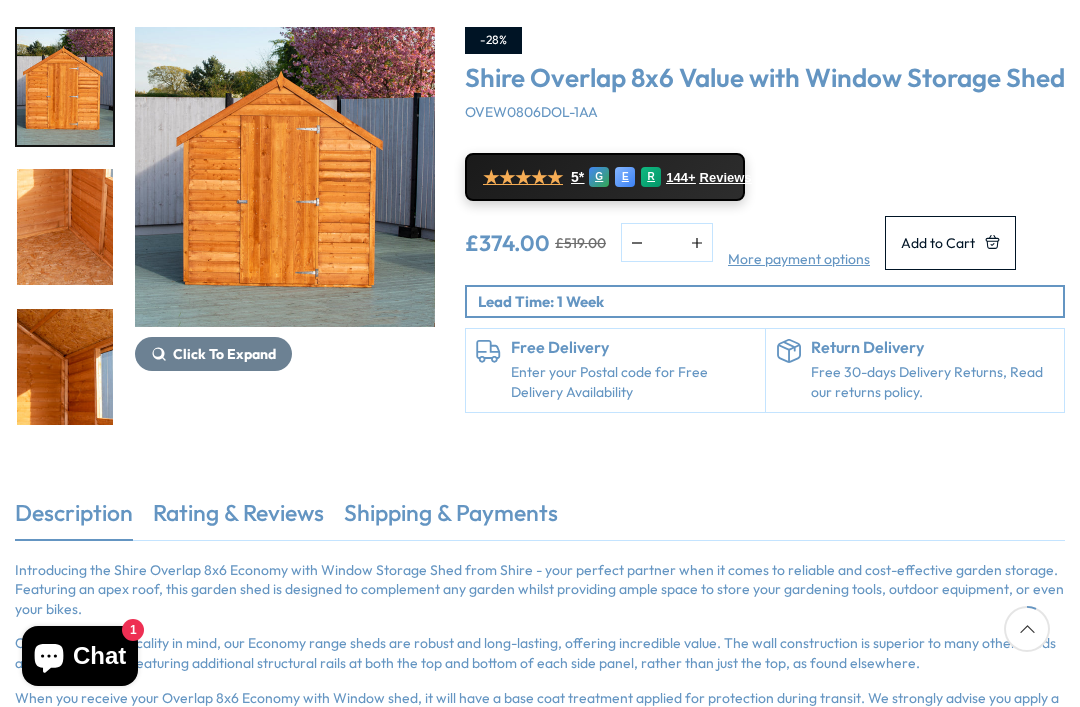 click at bounding box center [1027, 629] 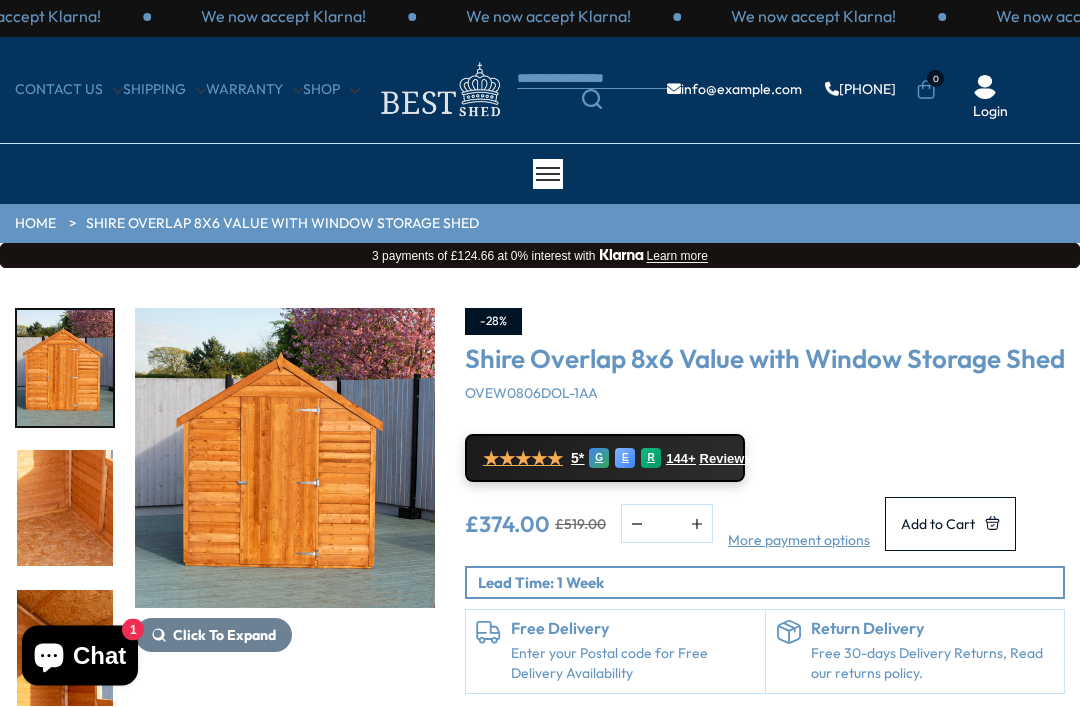 scroll, scrollTop: 0, scrollLeft: 0, axis: both 